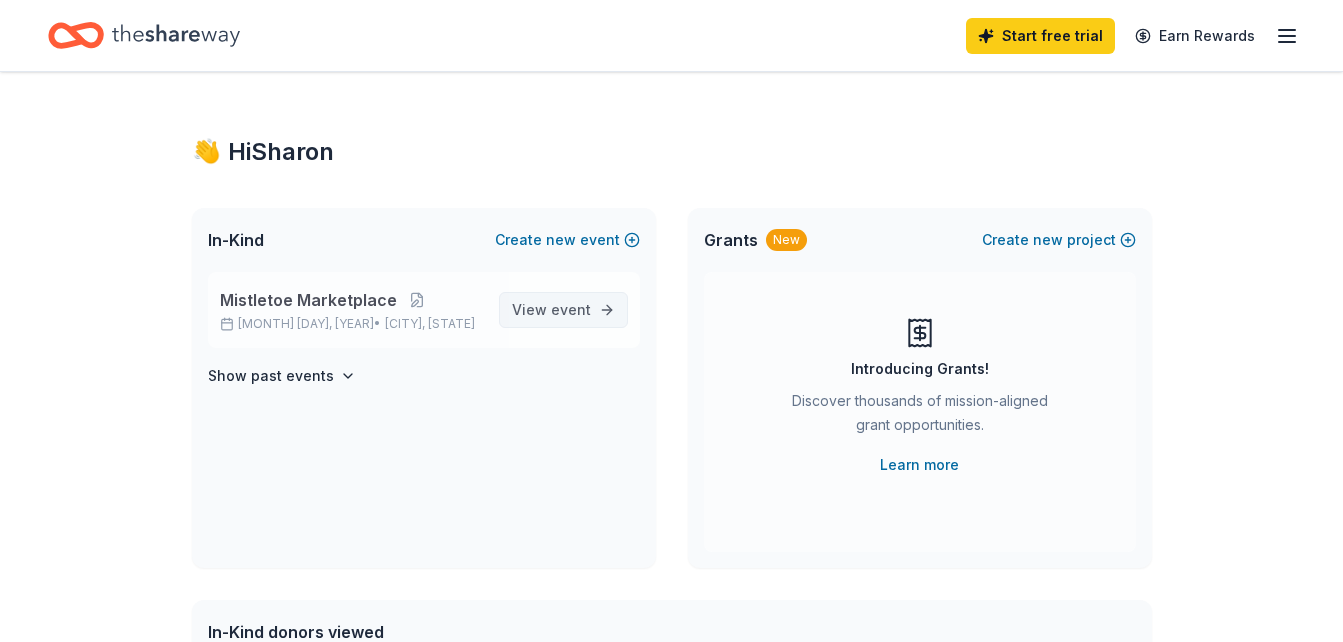 scroll, scrollTop: 0, scrollLeft: 0, axis: both 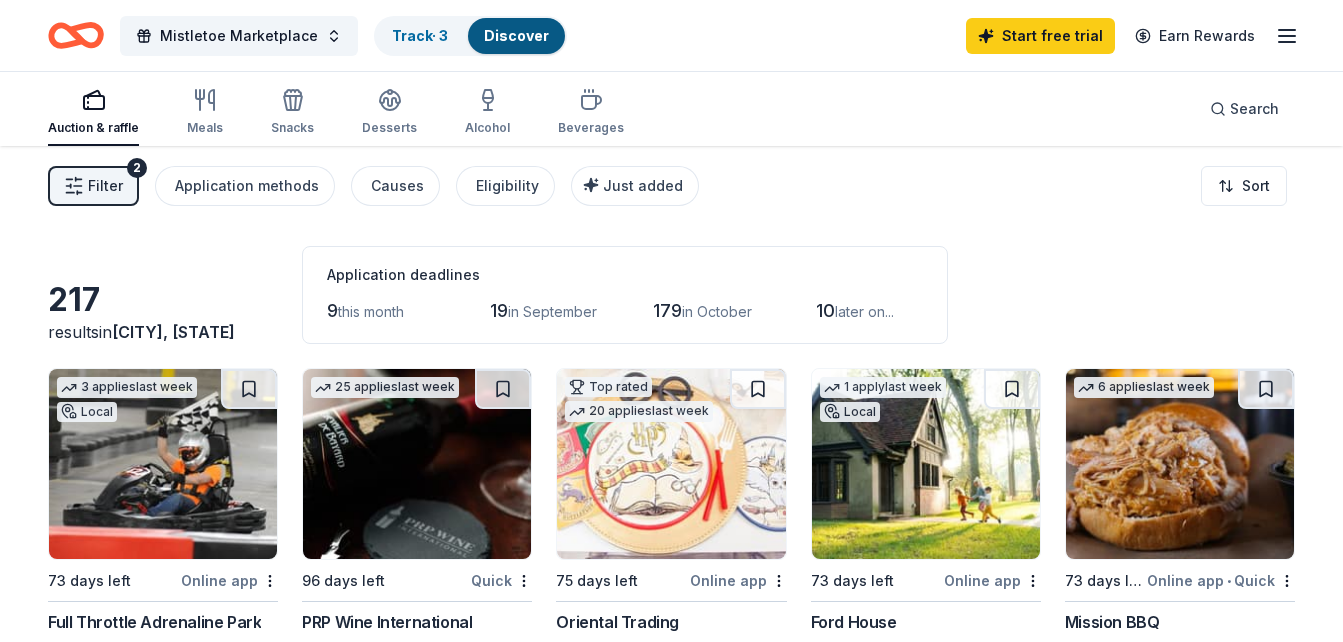 click on "Discover" at bounding box center [516, 36] 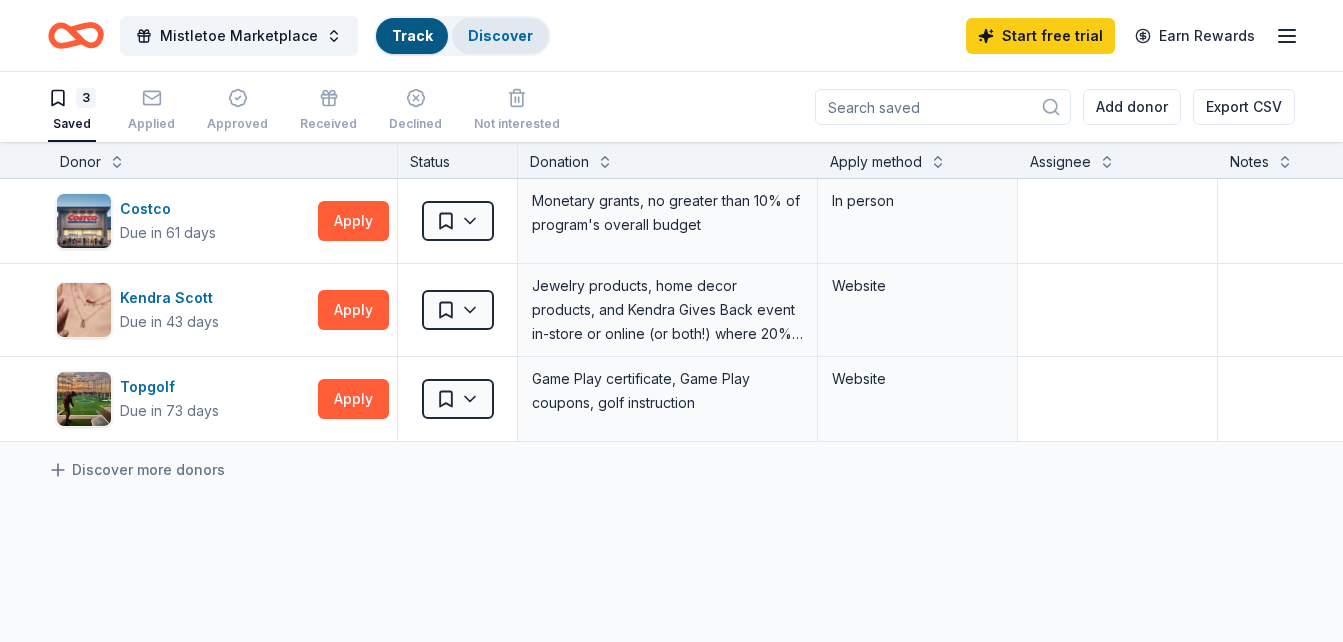 scroll, scrollTop: 1, scrollLeft: 0, axis: vertical 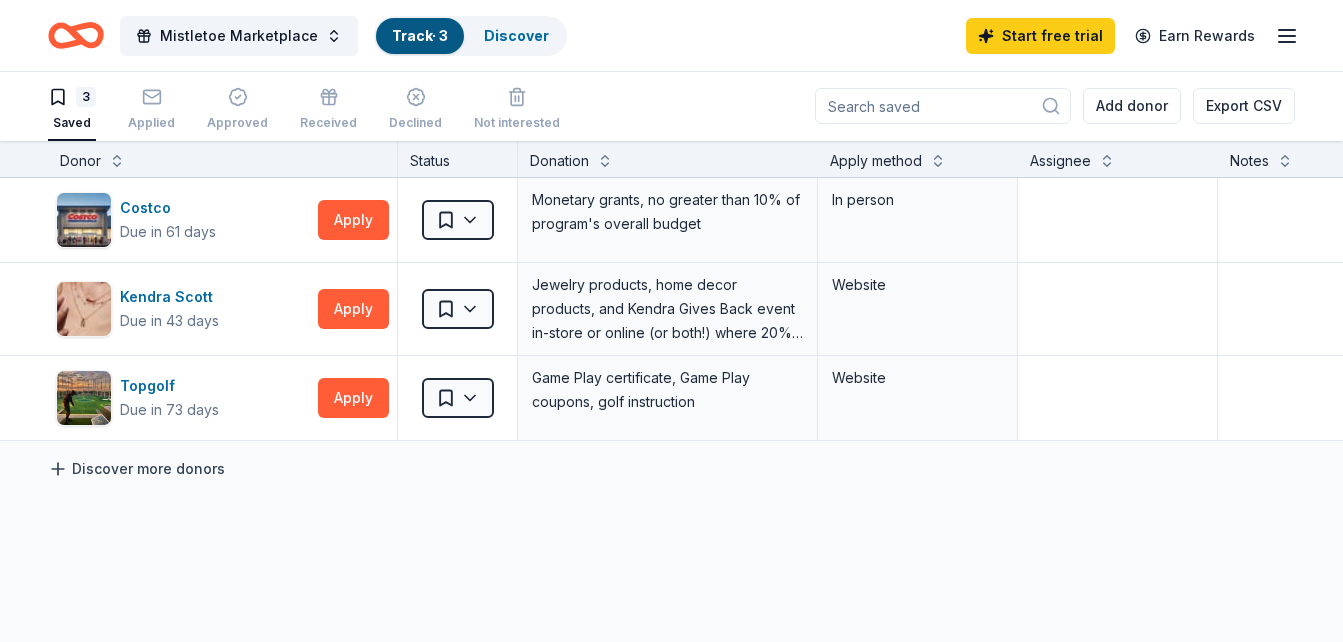 click on "Discover more donors" at bounding box center (136, 469) 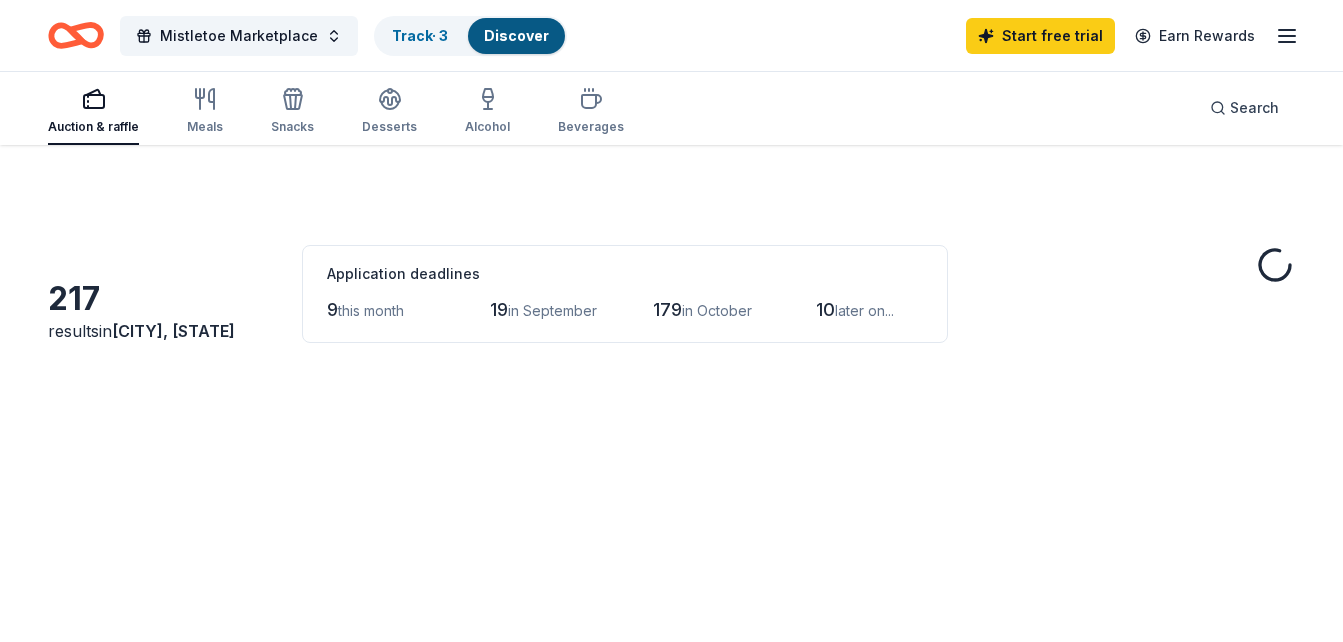 scroll, scrollTop: 0, scrollLeft: 0, axis: both 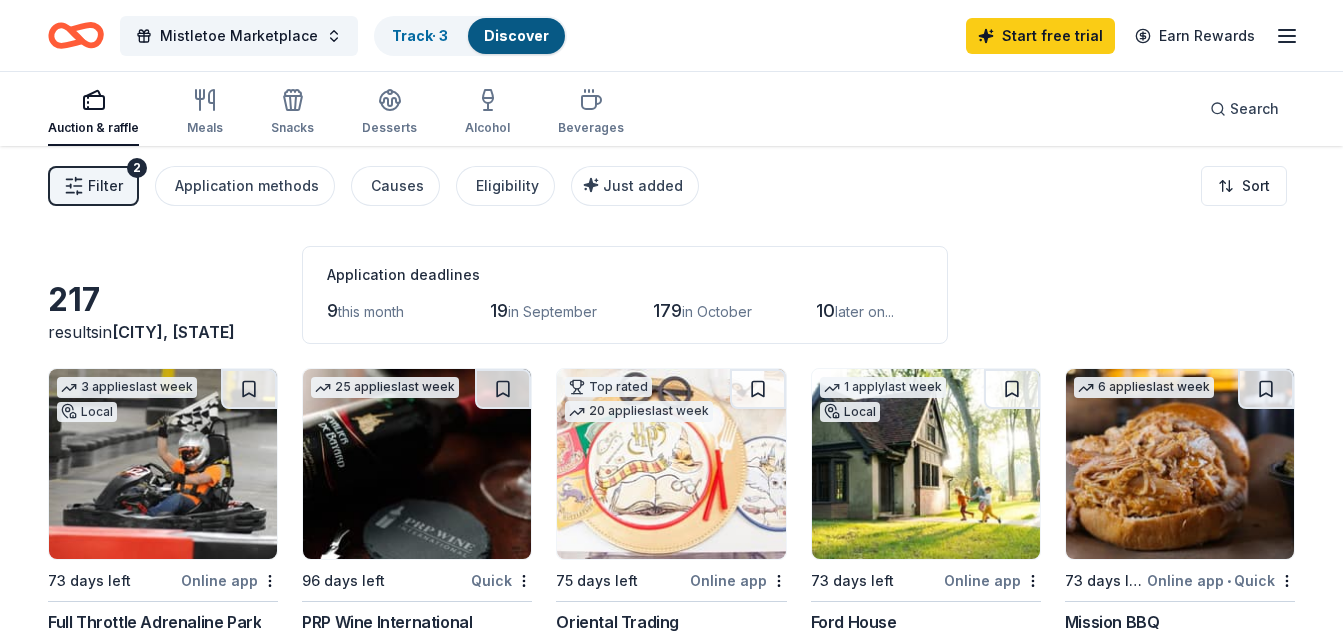 click 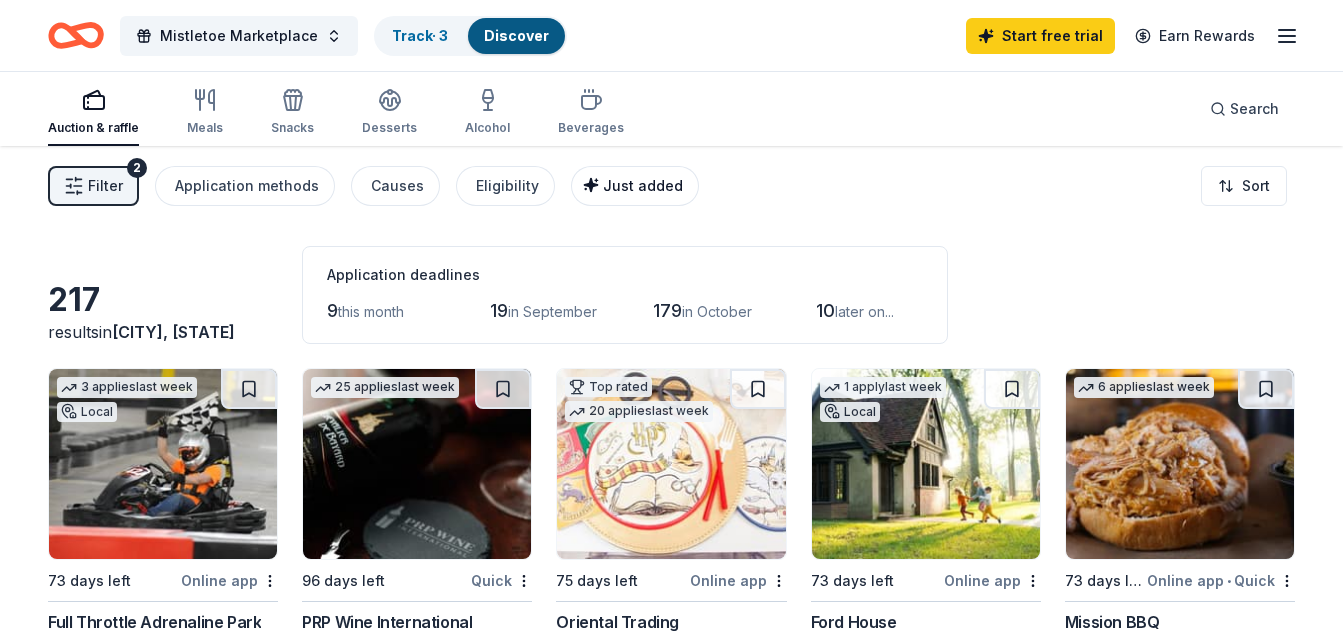 click on "Just added" at bounding box center (643, 185) 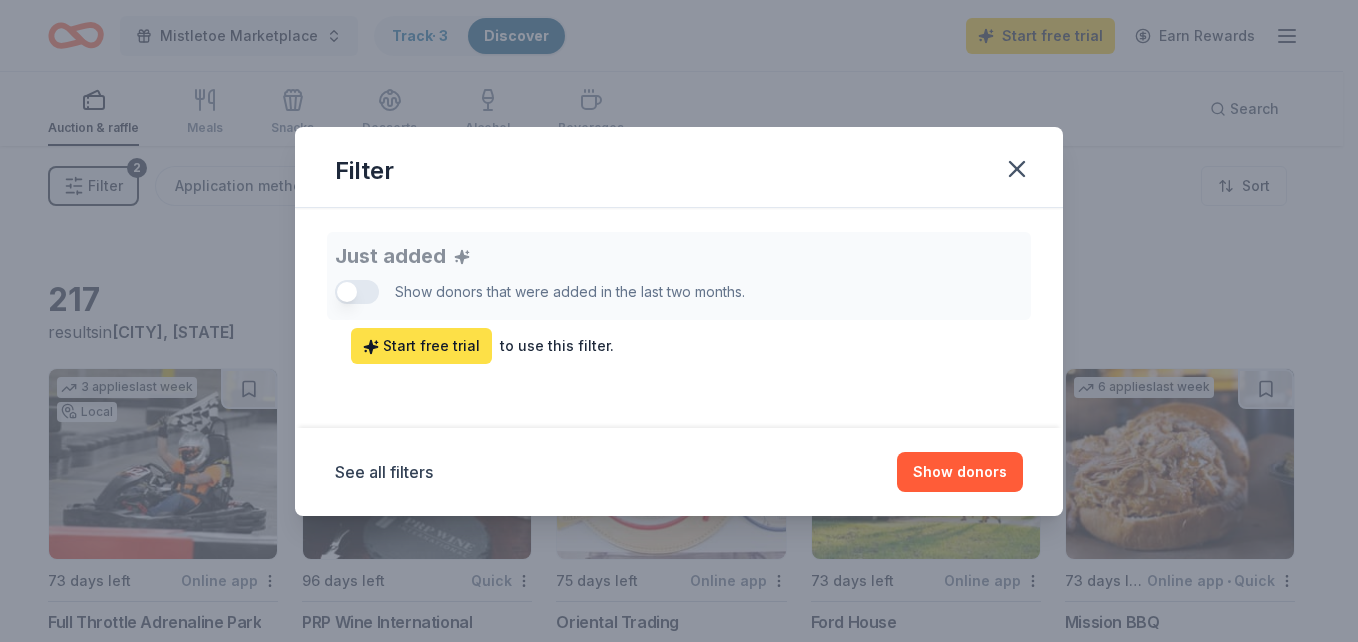 click on "Start free  trial" at bounding box center [421, 346] 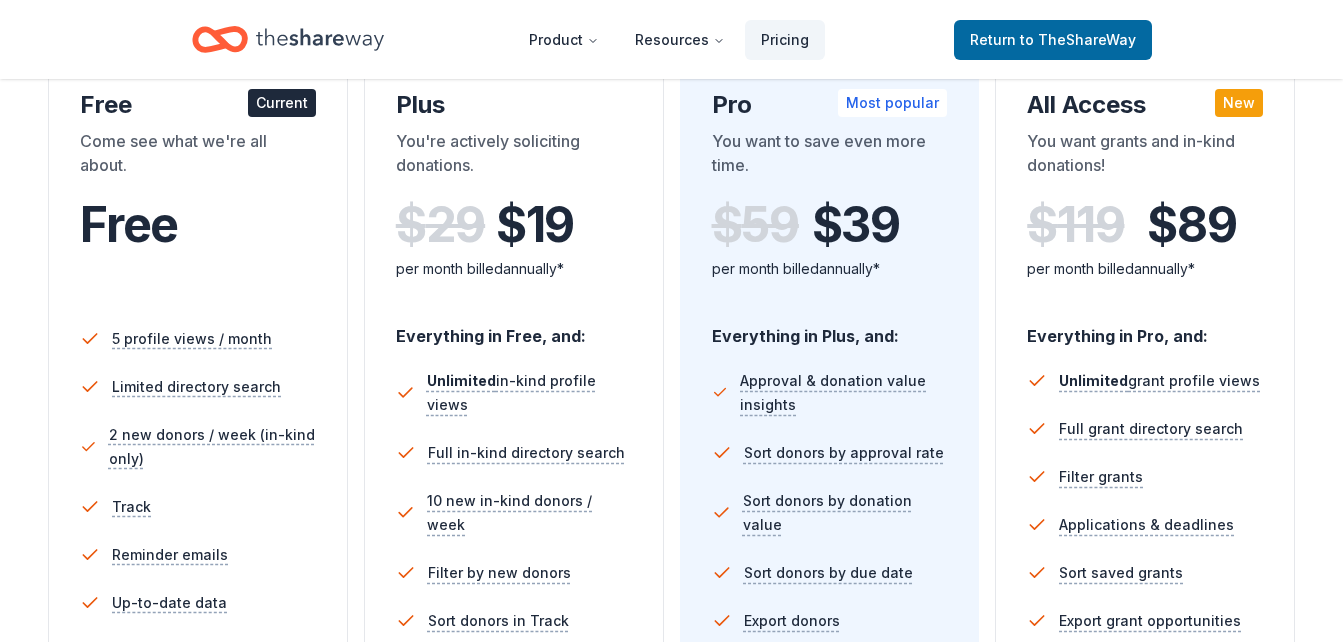 scroll, scrollTop: 364, scrollLeft: 0, axis: vertical 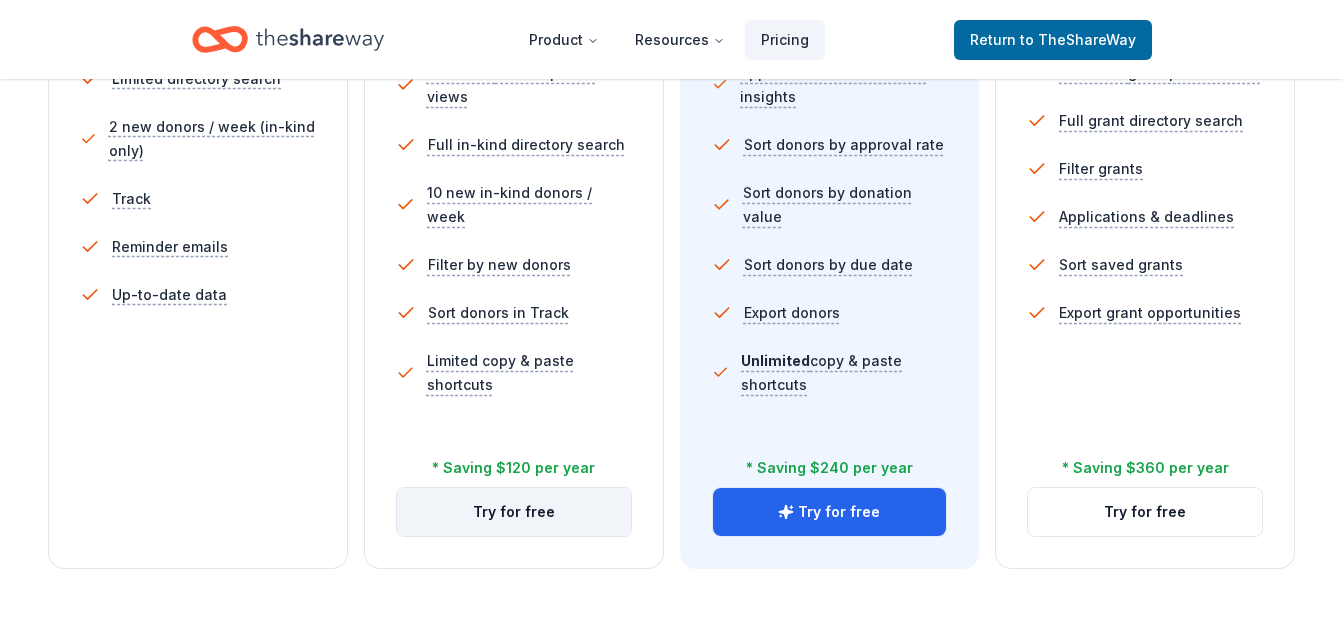 click on "Try for free" at bounding box center [514, 512] 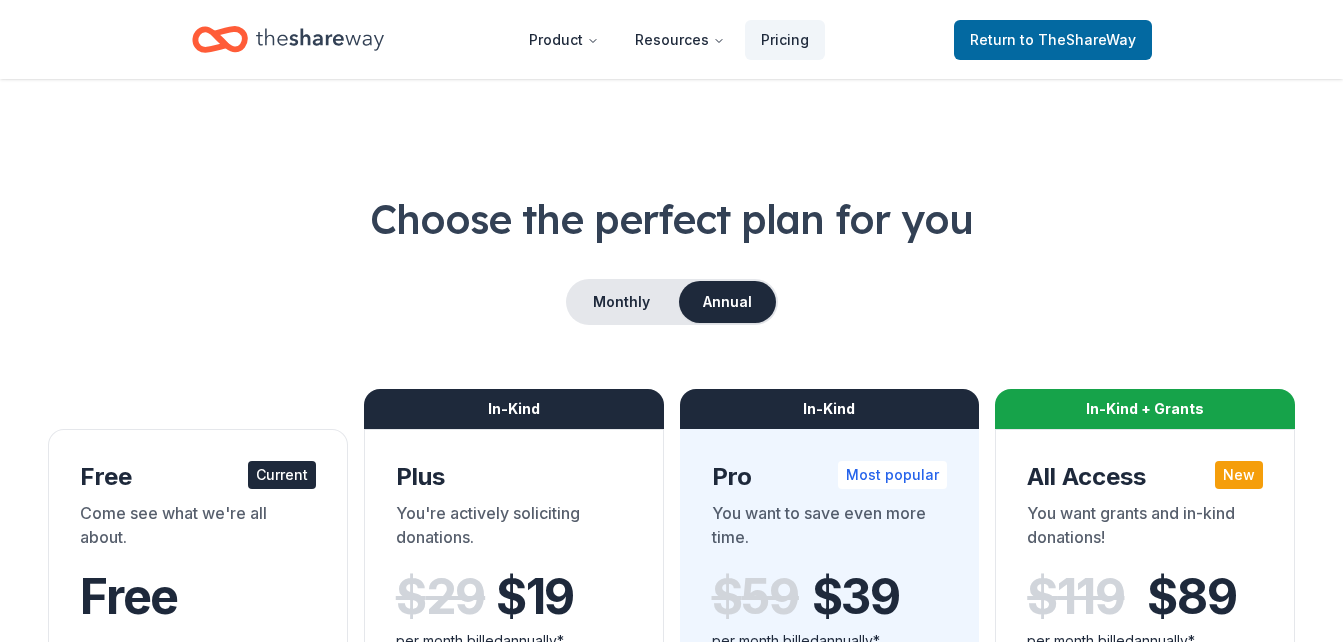 scroll, scrollTop: 680, scrollLeft: 0, axis: vertical 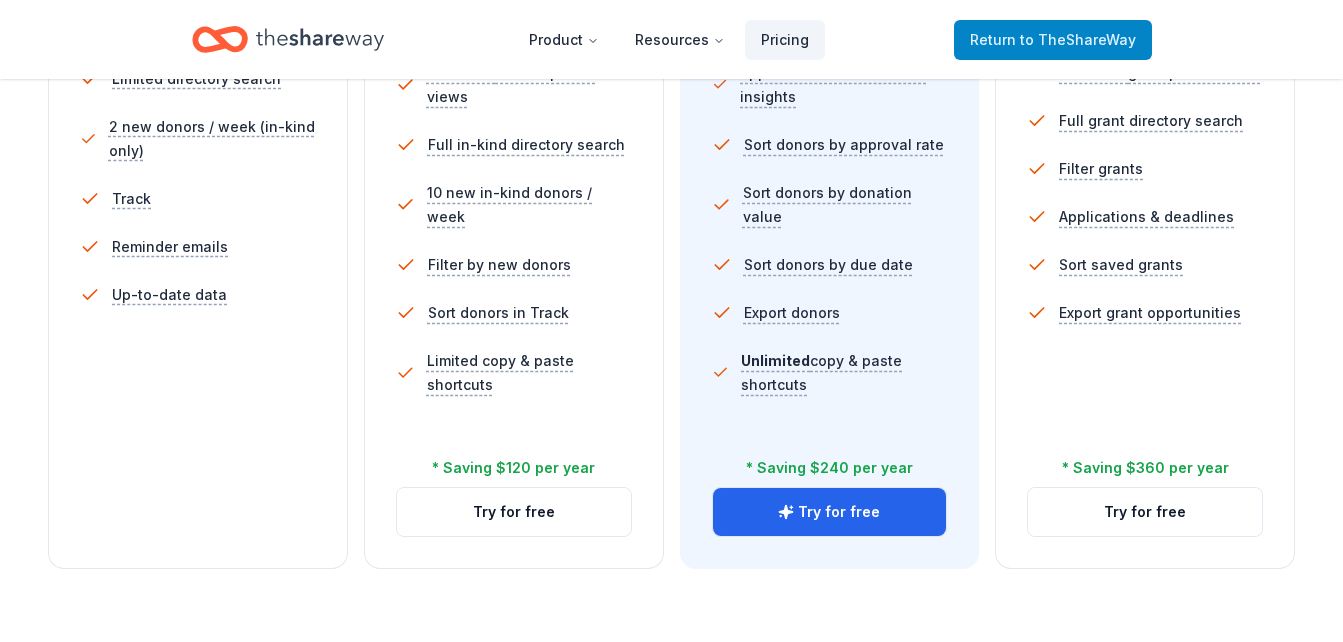 click on "to TheShareWay" at bounding box center (1078, 39) 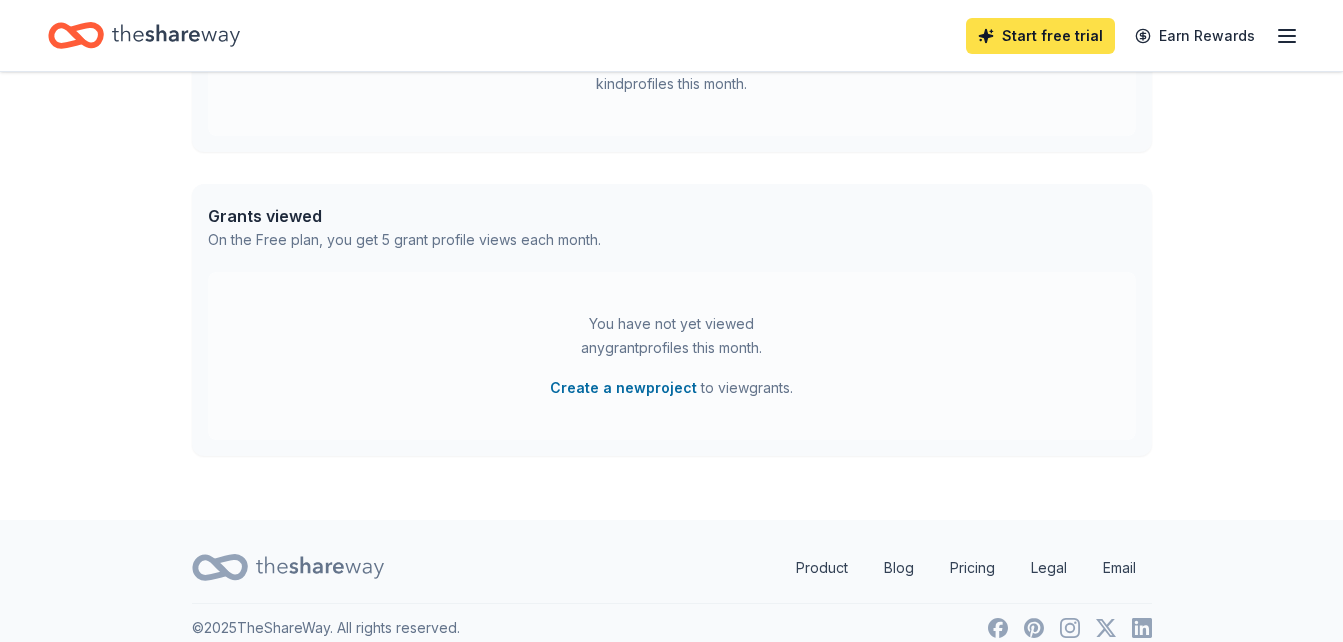 scroll, scrollTop: 0, scrollLeft: 0, axis: both 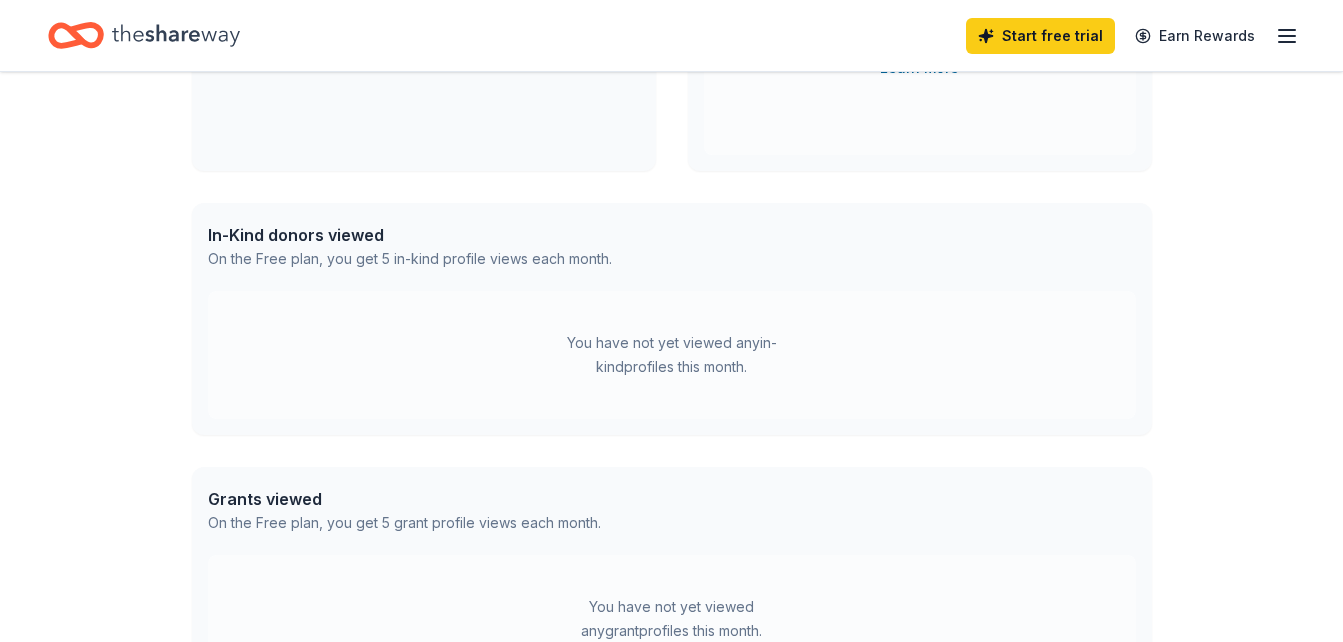 click on "In-Kind donors viewed" at bounding box center (410, 235) 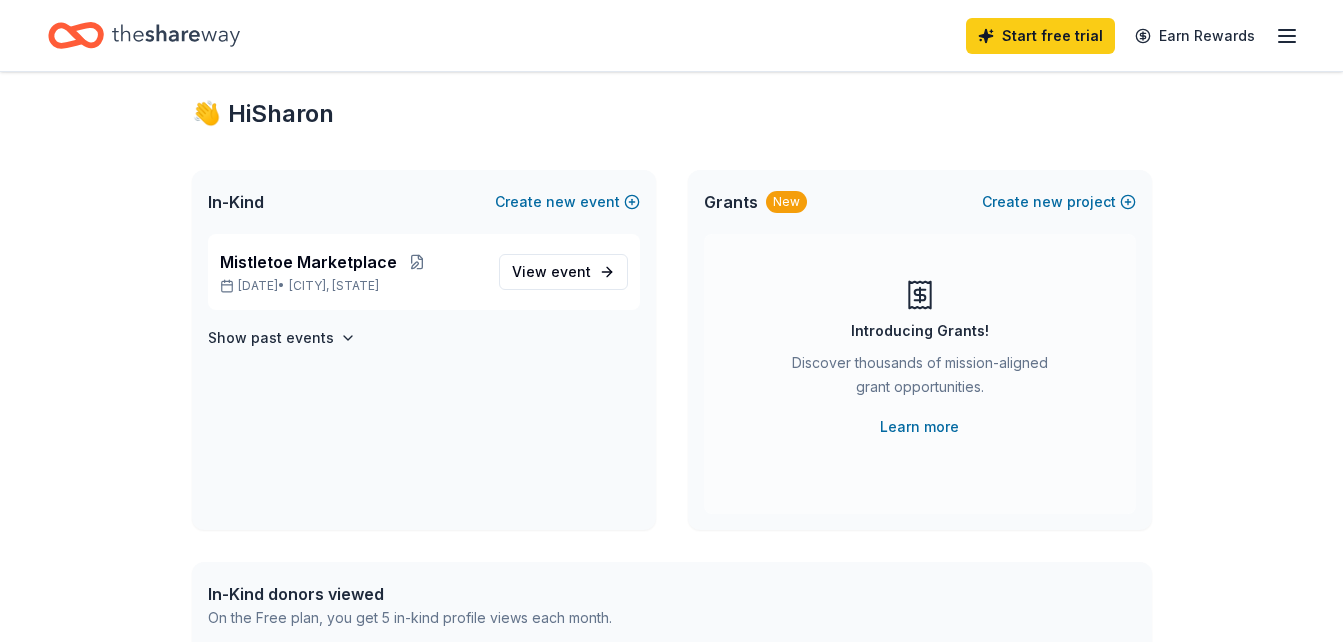 scroll, scrollTop: 0, scrollLeft: 0, axis: both 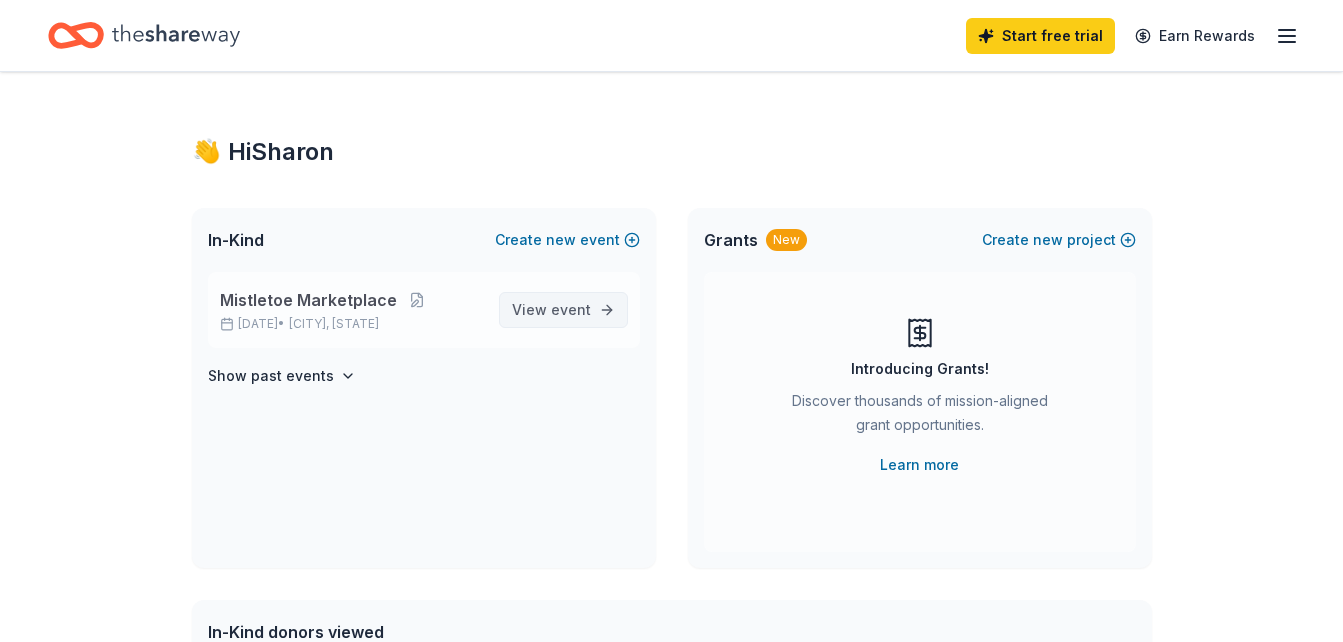 click on "View   event" at bounding box center (551, 310) 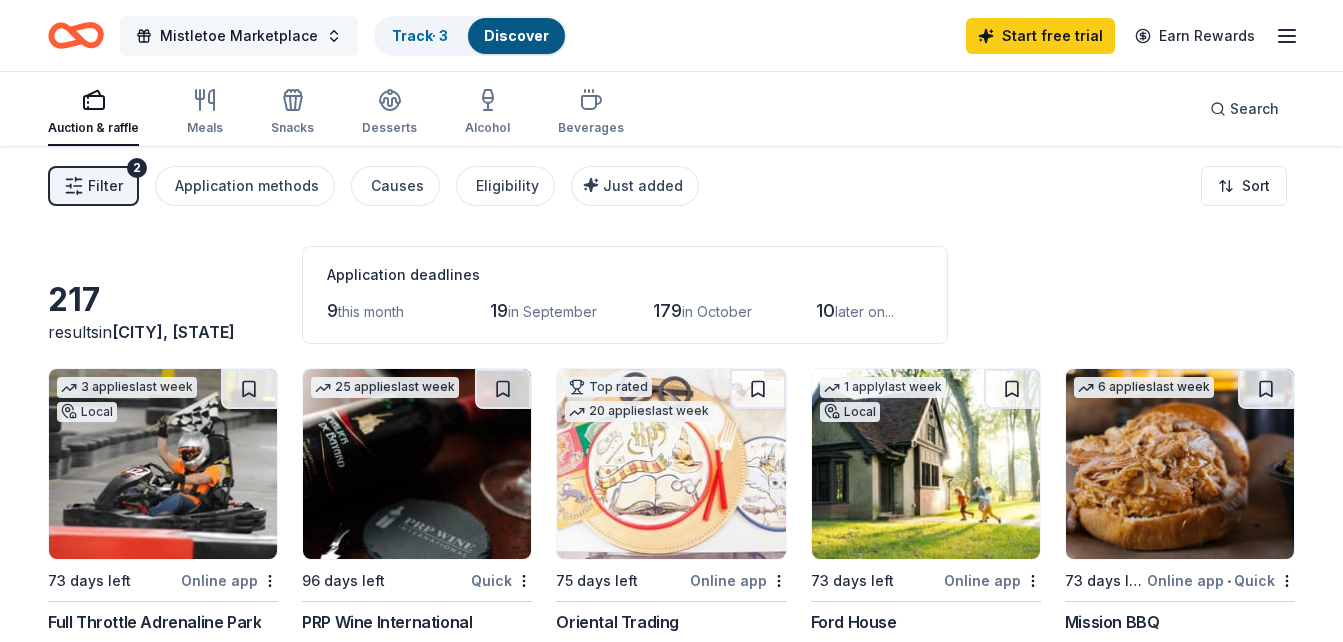 click on "Mistletoe Marketplace" at bounding box center (239, 36) 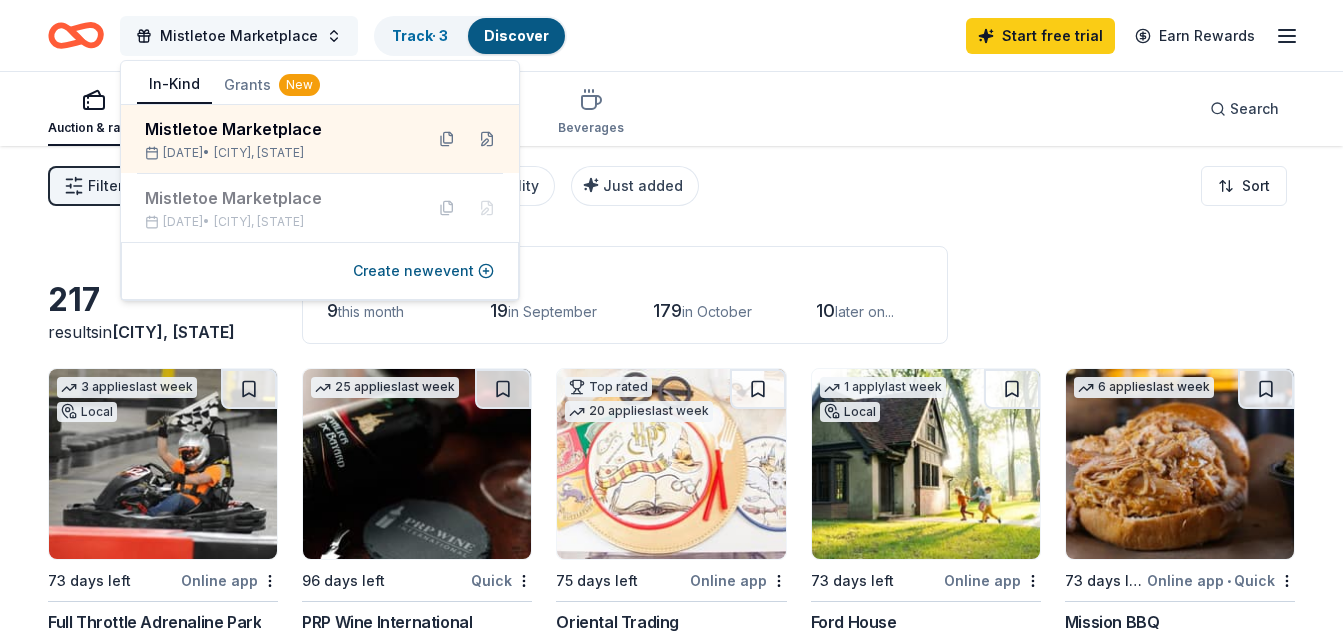 click on "Mistletoe Marketplace" at bounding box center [239, 36] 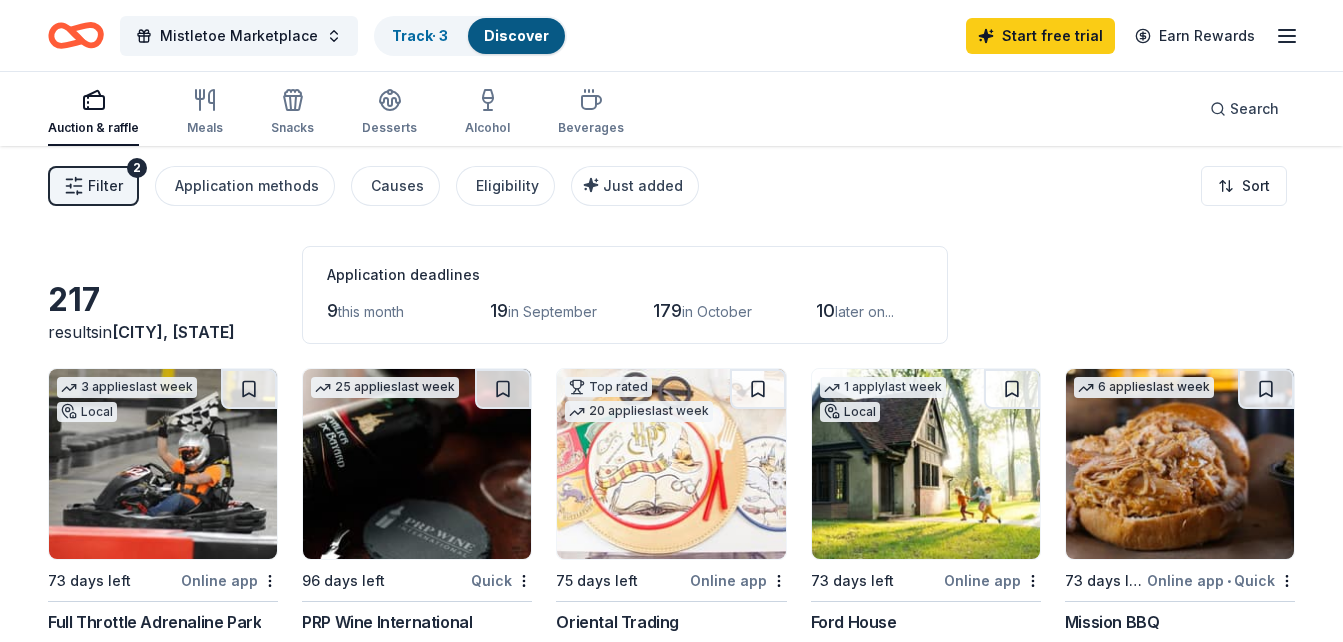 click 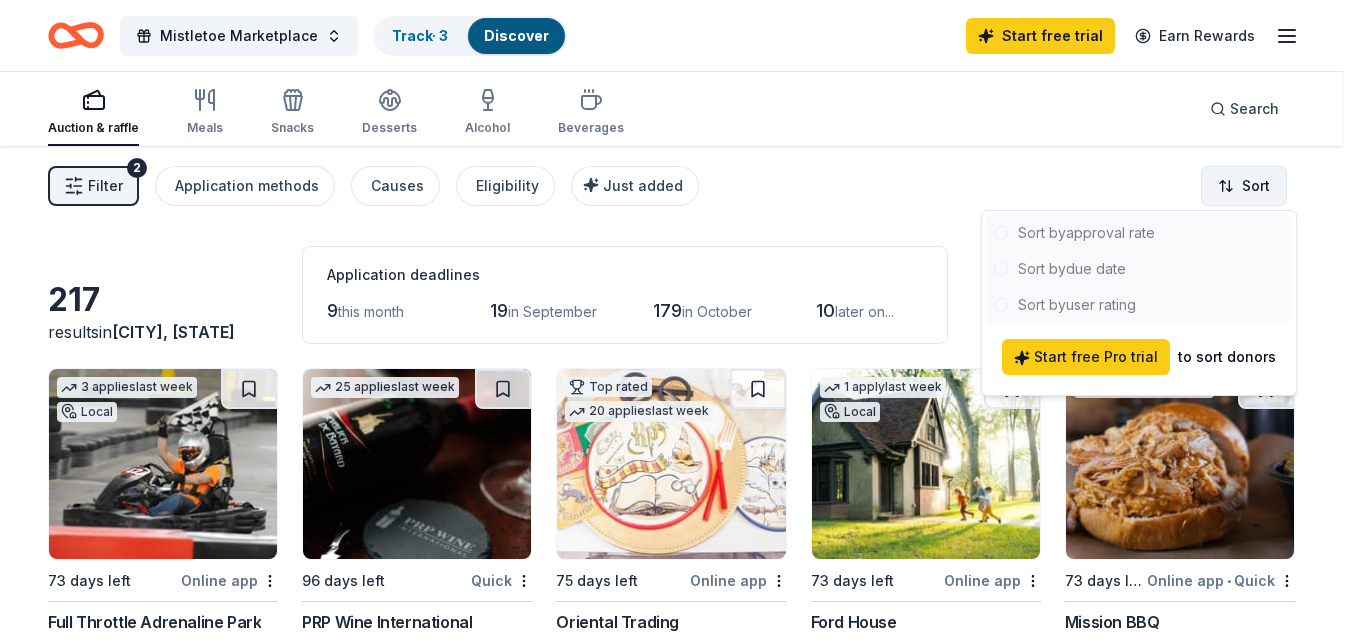 click on "Mistletoe Marketplace Track · 3 Discover Start free trial Earn Rewards Auction & raffle Meals Snacks Desserts Alcohol Beverages Search Filter 2 Application methods Causes Eligibility Just added Sort 217 results in [CITY], [STATE] Application deadlines 9 this month 19 in September 179 in October 10 later on... 3 applies last week Local 73 days left Online app Full Throttle Adrenaline Park New Ticket(s), gift card(s) 25 applies last week 96 days left Quick PRP Wine International New Two in-home wine sampling gift certificates Top rated 20 applies last week 75 days left Online app Oriental Trading 4.8 Donation depends on request 1 apply last week Local 73 days left Online app Ford House New Admission passes 6 applies last week 73 days left Online app • Quick Mission BBQ New Food, gift cards Top rated 21 applies last week 73 days left Online app • Quick BarkBox 5.0 Dog toy(s), dog food Local 73 days left Online app Zap Zone XL New Ticket(s), gift card(s) 5 applies last week" at bounding box center (679, 321) 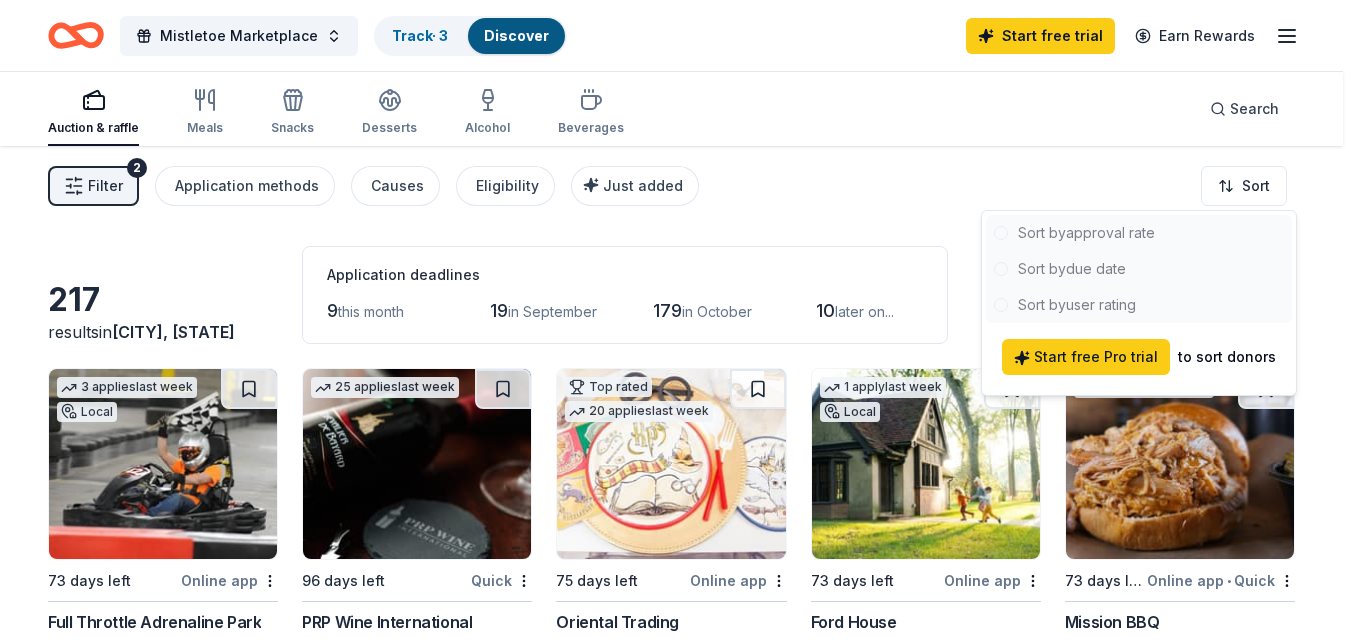 click on "Mistletoe Marketplace Track · 3 Discover Start free trial Earn Rewards Auction & raffle Meals Snacks Desserts Alcohol Beverages Search Filter 2 Application methods Causes Eligibility Just added Sort 217 results in [CITY], [STATE] Application deadlines 9 this month 19 in September 179 in October 10 later on... 3 applies last week Local 73 days left Online app Full Throttle Adrenaline Park New Ticket(s), gift card(s) 25 applies last week 96 days left Quick PRP Wine International New Two in-home wine sampling gift certificates Top rated 20 applies last week 75 days left Online app Oriental Trading 4.8 Donation depends on request 1 apply last week Local 73 days left Online app Ford House New Admission passes 6 applies last week 73 days left Online app • Quick Mission BBQ New Food, gift cards Top rated 21 applies last week 73 days left Online app • Quick BarkBox 5.0 Dog toy(s), dog food Local 73 days left Online app Zap Zone XL New Ticket(s), gift card(s) 5 applies last week" at bounding box center [679, 321] 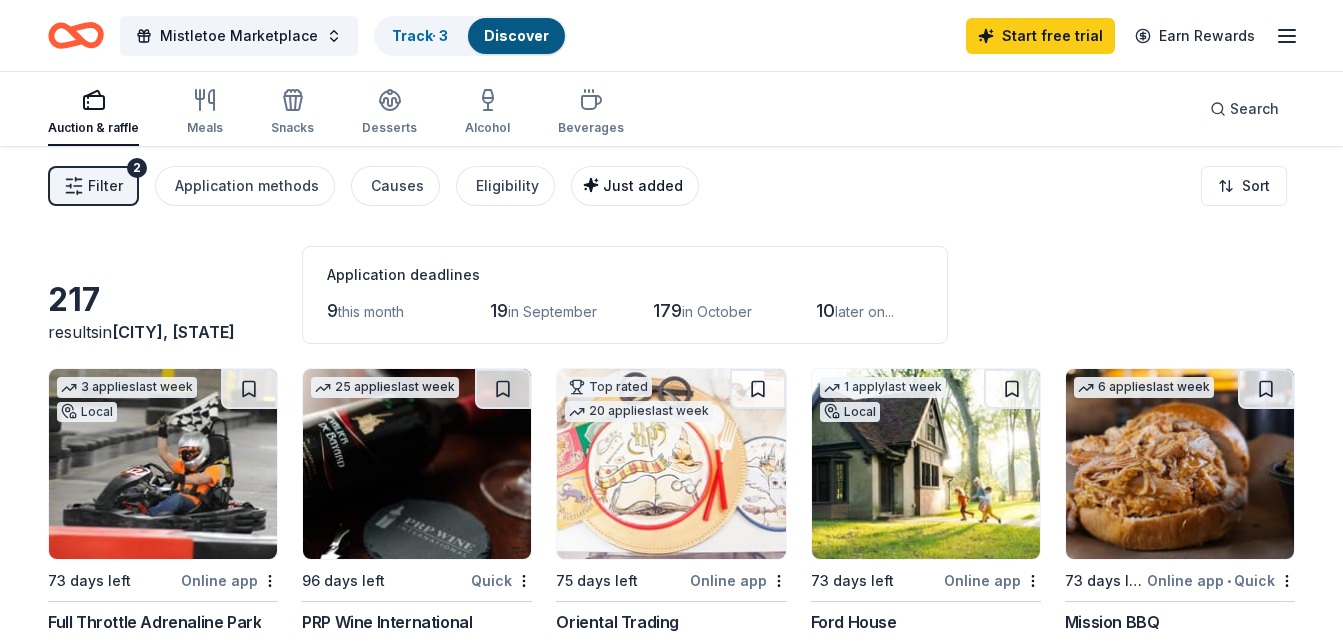click on "Just added" at bounding box center [643, 185] 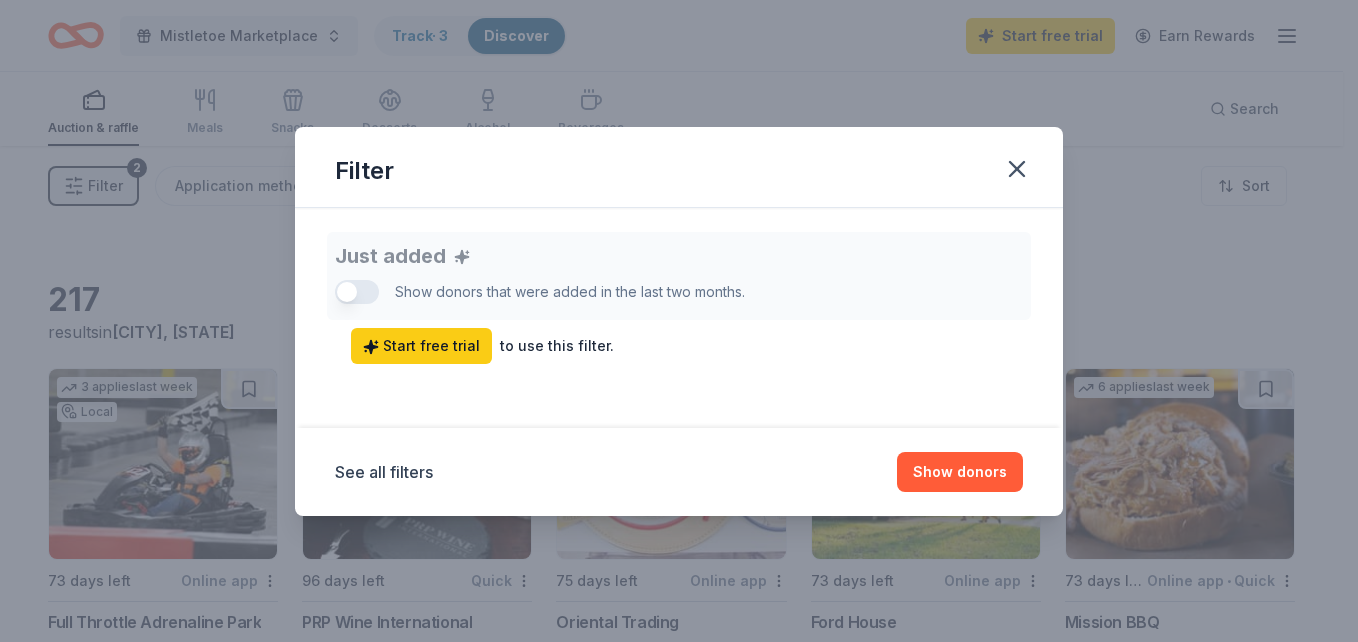 click on "Filter" at bounding box center (679, 167) 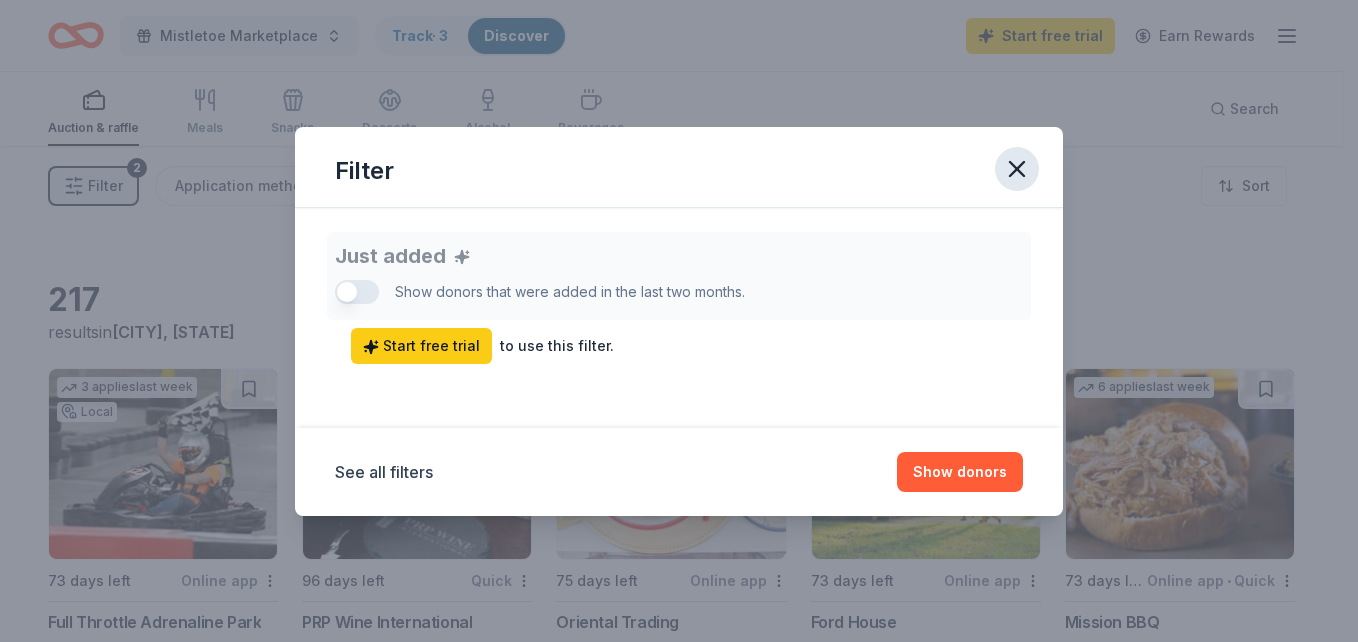 click 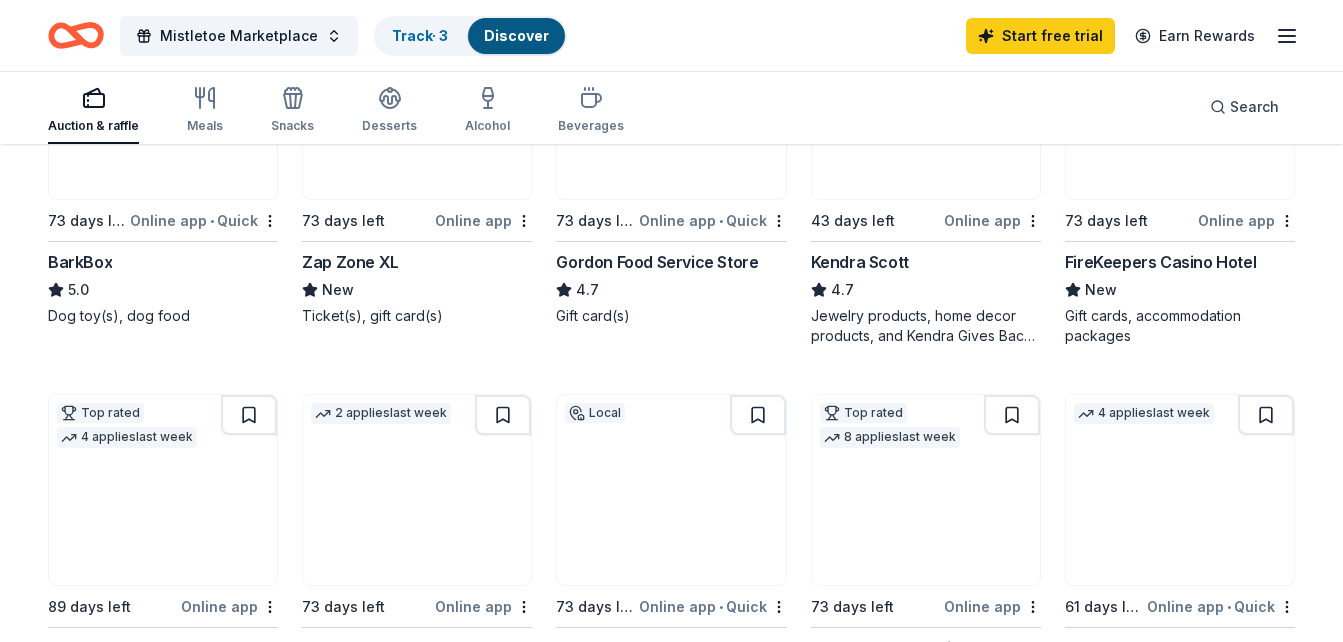 scroll, scrollTop: 0, scrollLeft: 0, axis: both 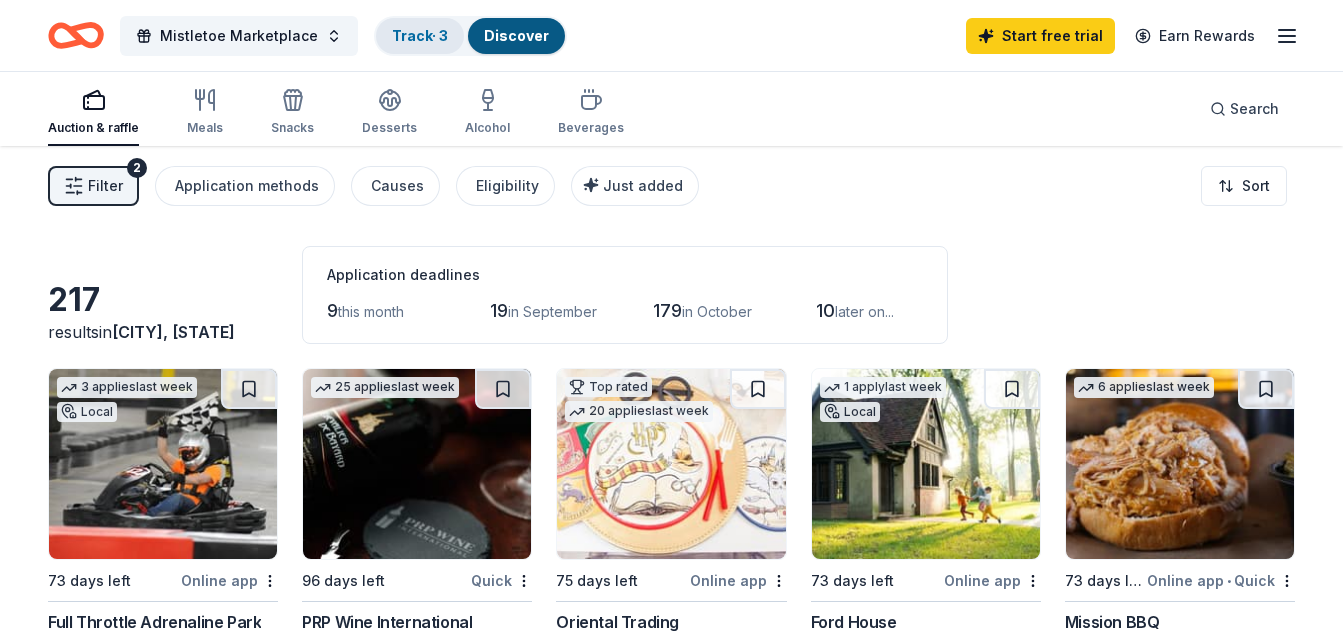 click on "Track  · 3" at bounding box center (420, 35) 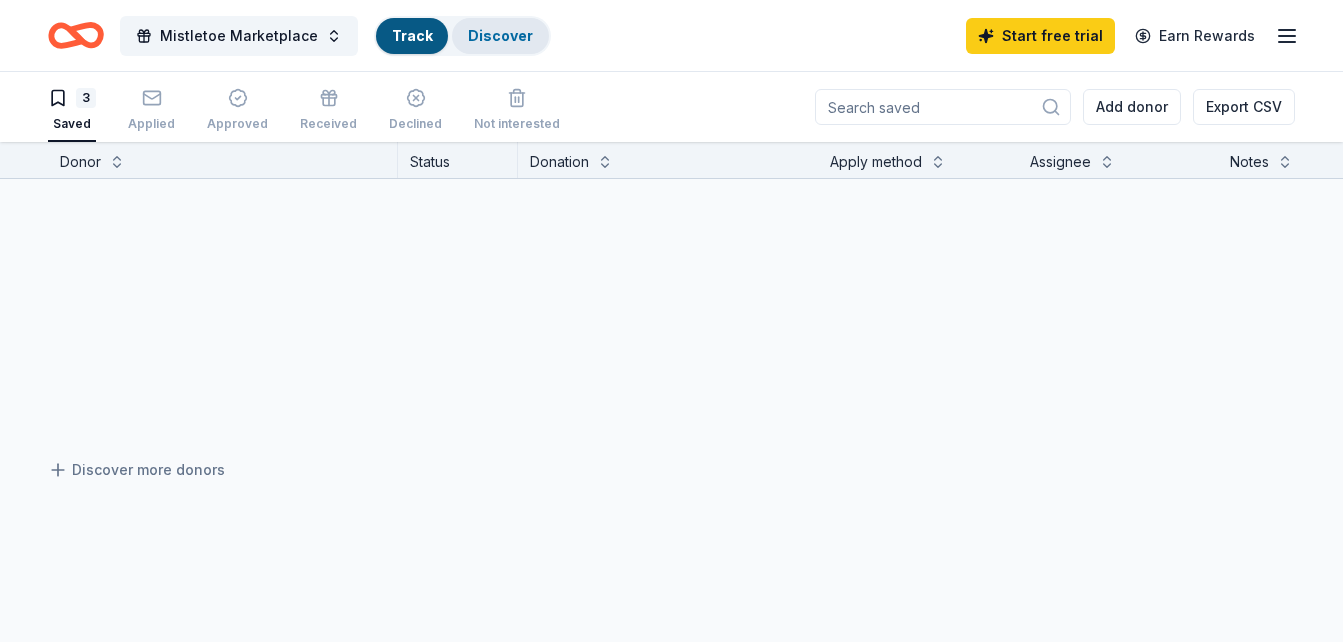 scroll, scrollTop: 1, scrollLeft: 0, axis: vertical 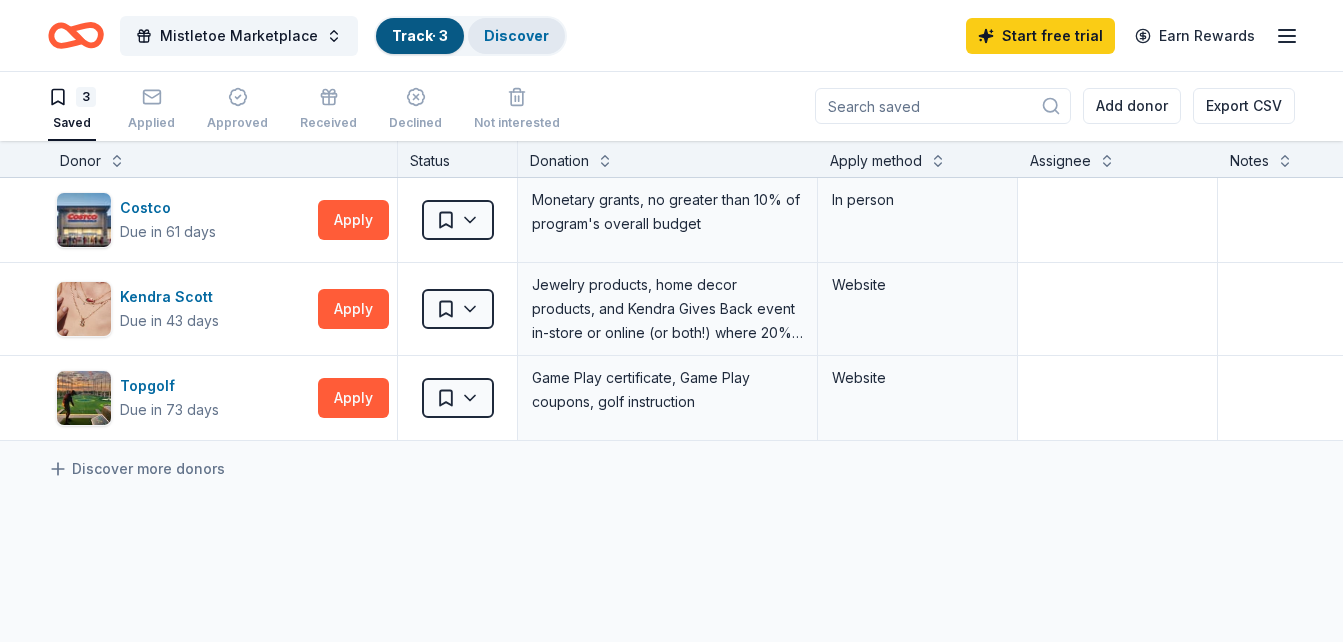 click on "Discover" at bounding box center (516, 36) 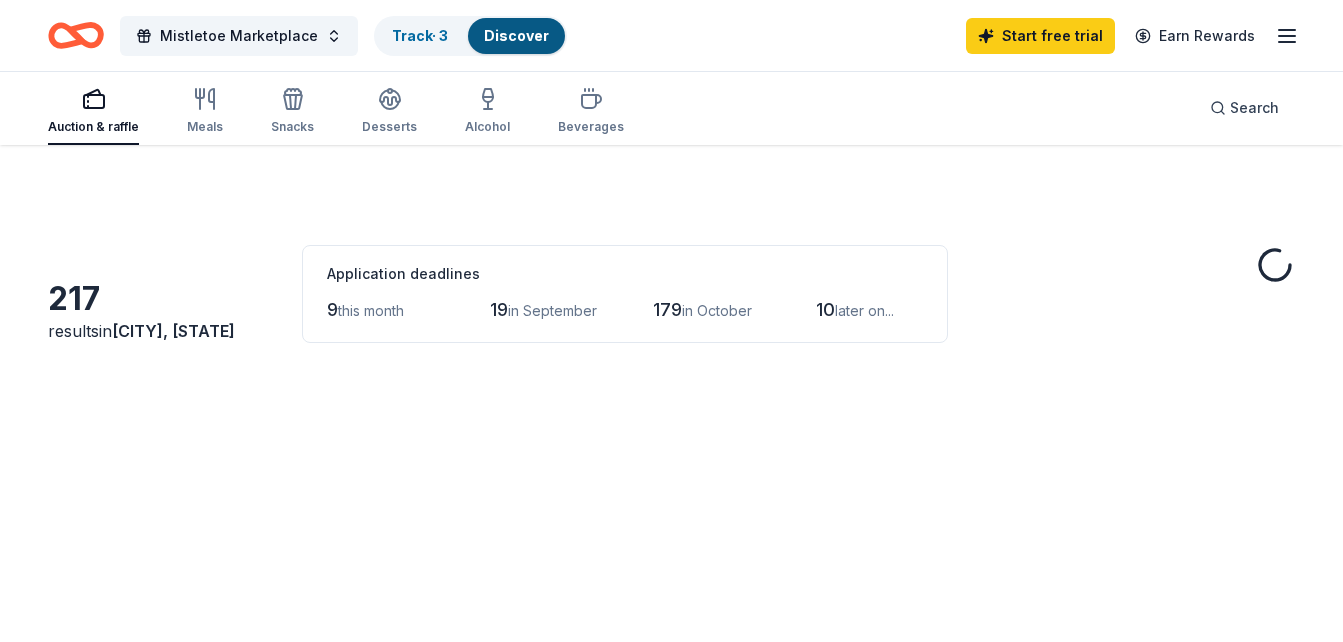 scroll, scrollTop: 0, scrollLeft: 0, axis: both 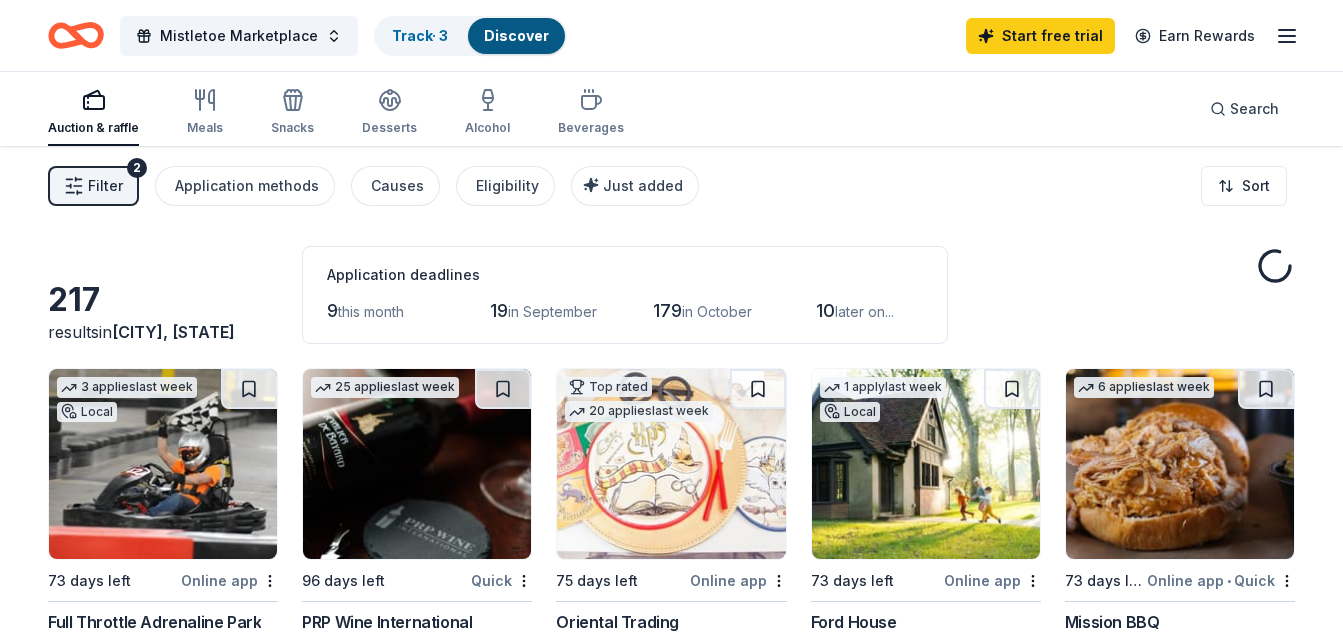 click on "Discover" at bounding box center (516, 35) 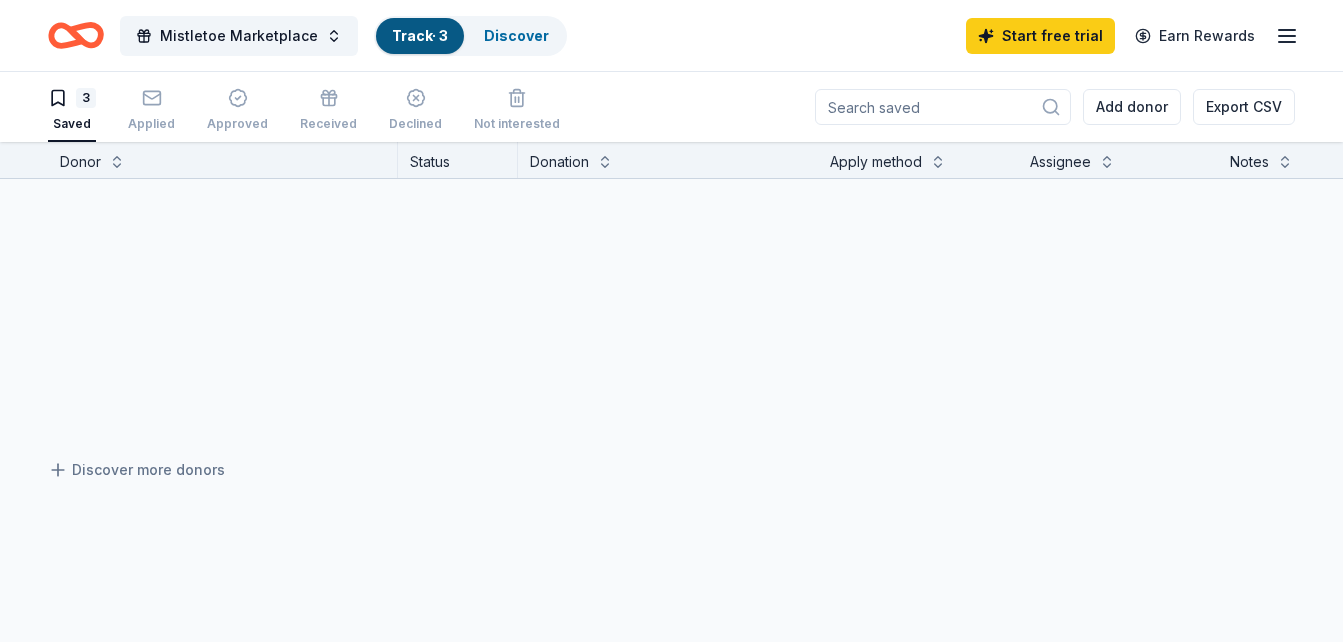 scroll, scrollTop: 1, scrollLeft: 0, axis: vertical 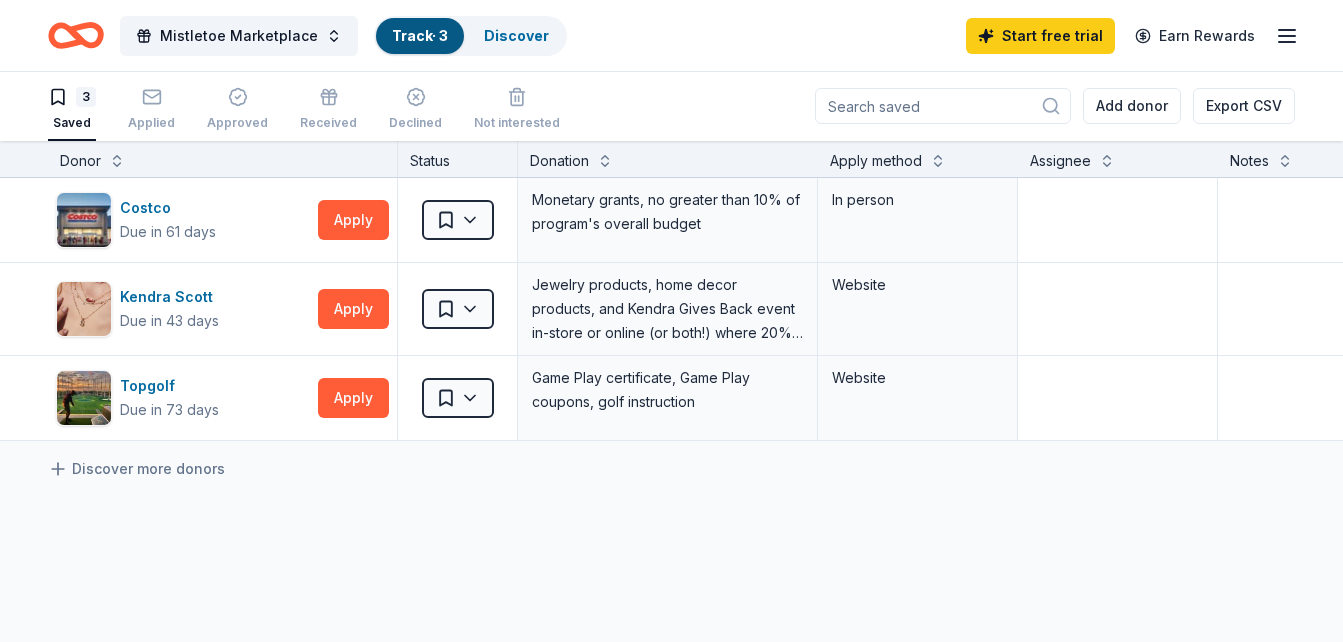 click on "3 Saved Applied Approved Received Declined Not interested" at bounding box center (304, 110) 